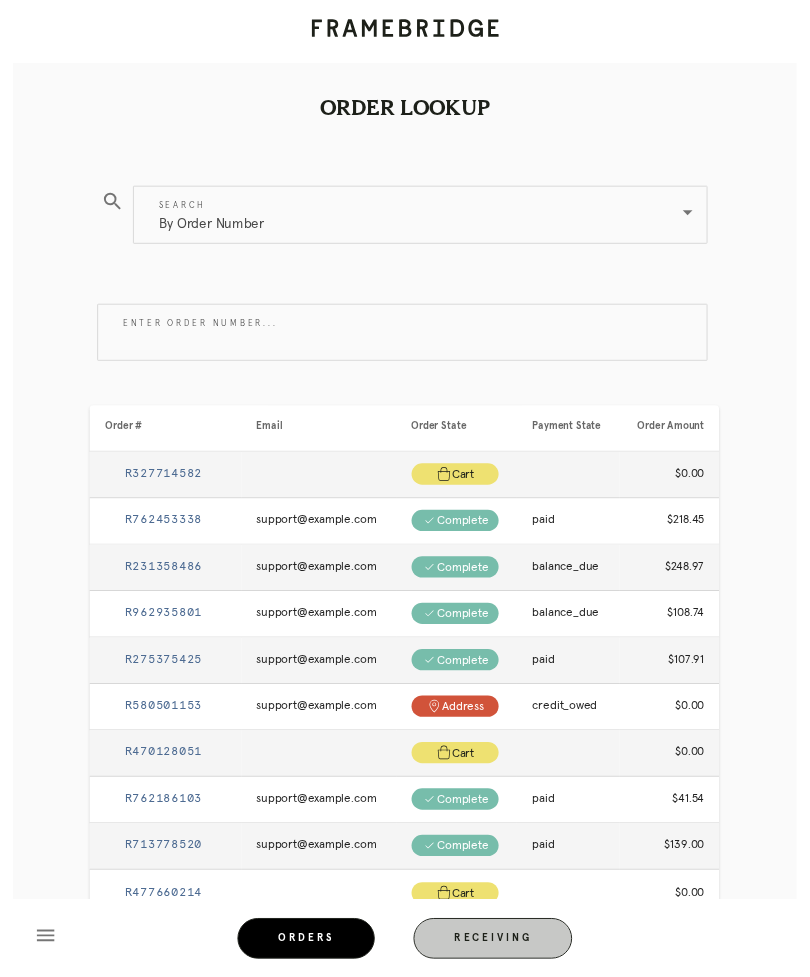 scroll, scrollTop: 0, scrollLeft: 0, axis: both 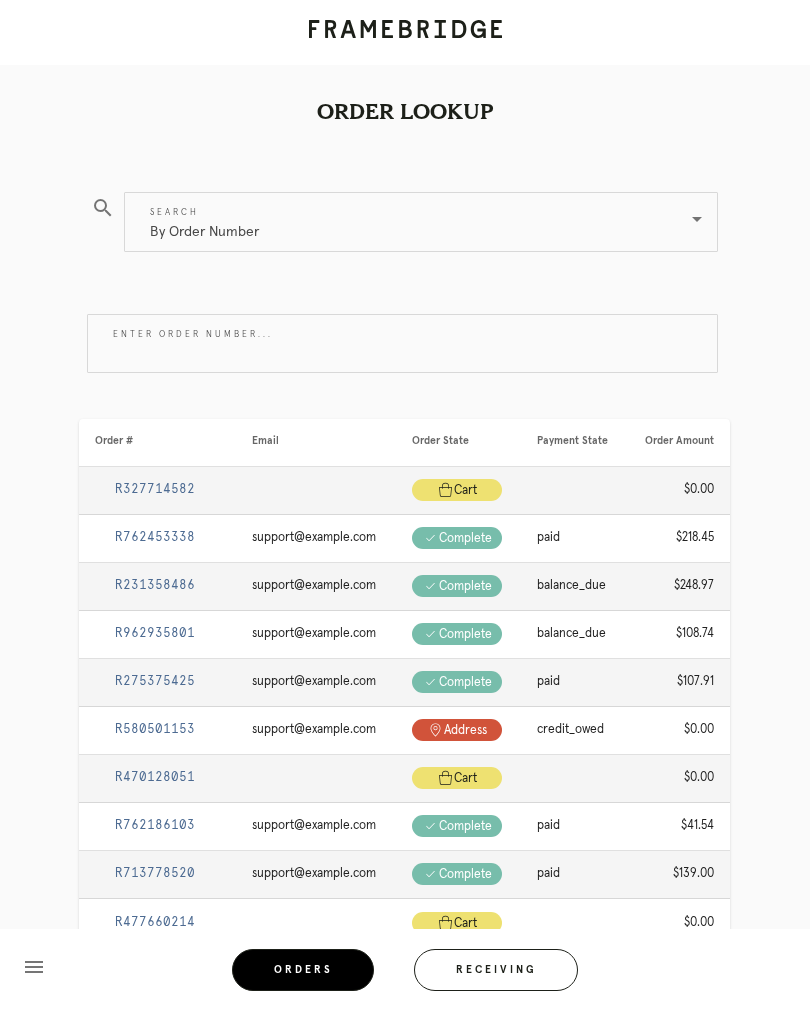 click on "Receiving" at bounding box center [496, 970] 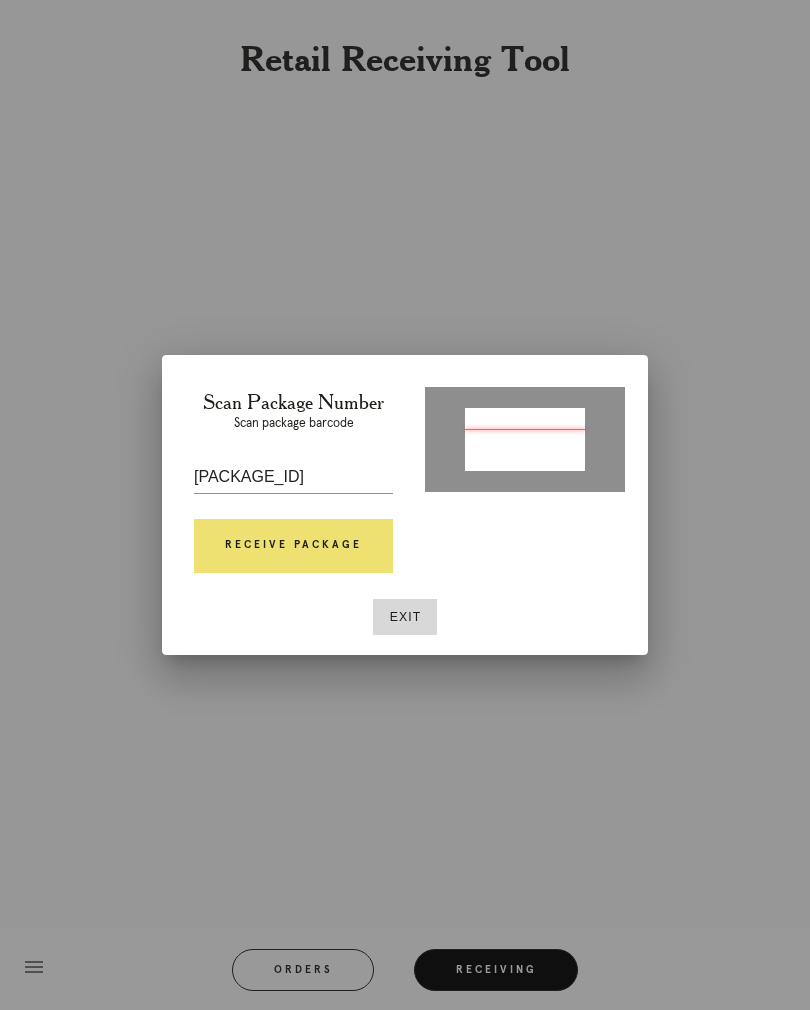 click on "Scan Package Number   Scan package barcode   P323622360071961   Receive Package" at bounding box center (293, 487) 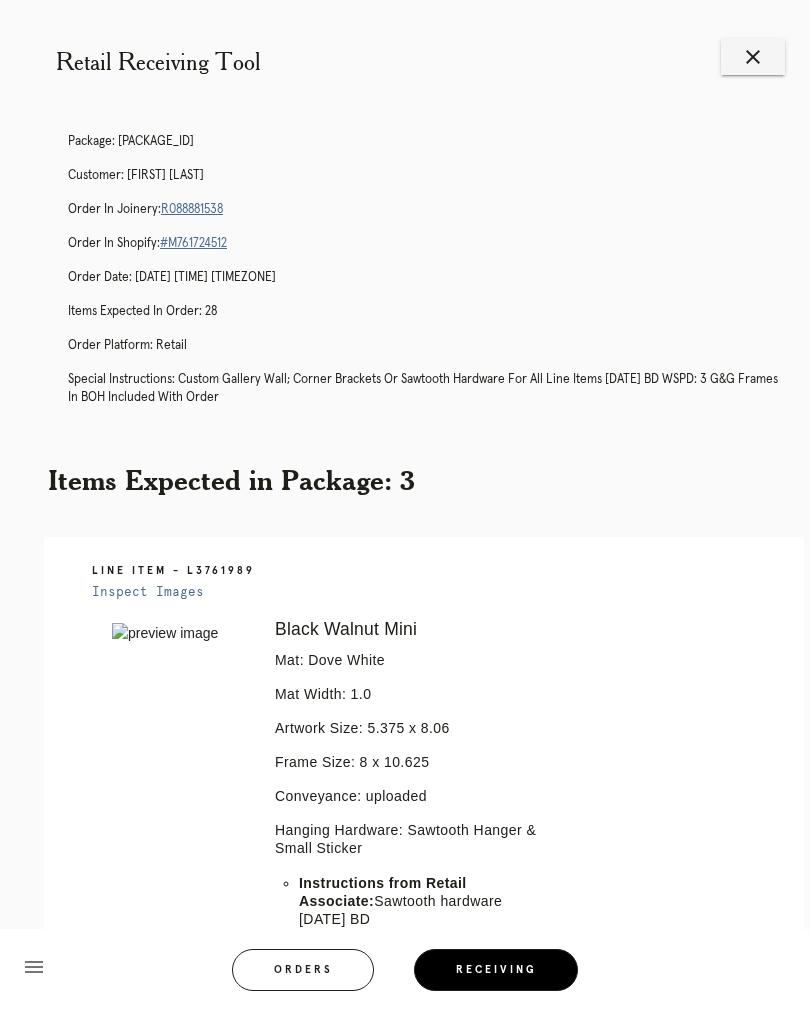 click on "Package: P323622360071961   Customer: John Castellucci
Order in Joinery:
R088881538
Order in Shopify:
#M761724512
Order Date:
06/30/2025  3:39 PM EDT
Items Expected in Order: 28   Order Platform: retail
Special Instructions: Custom Gallery Wall; corner brackets or sawtooth hardware for all line items 6/30 BD
WSPD: 3 G&G frames in BOH included with order" at bounding box center [425, 278] 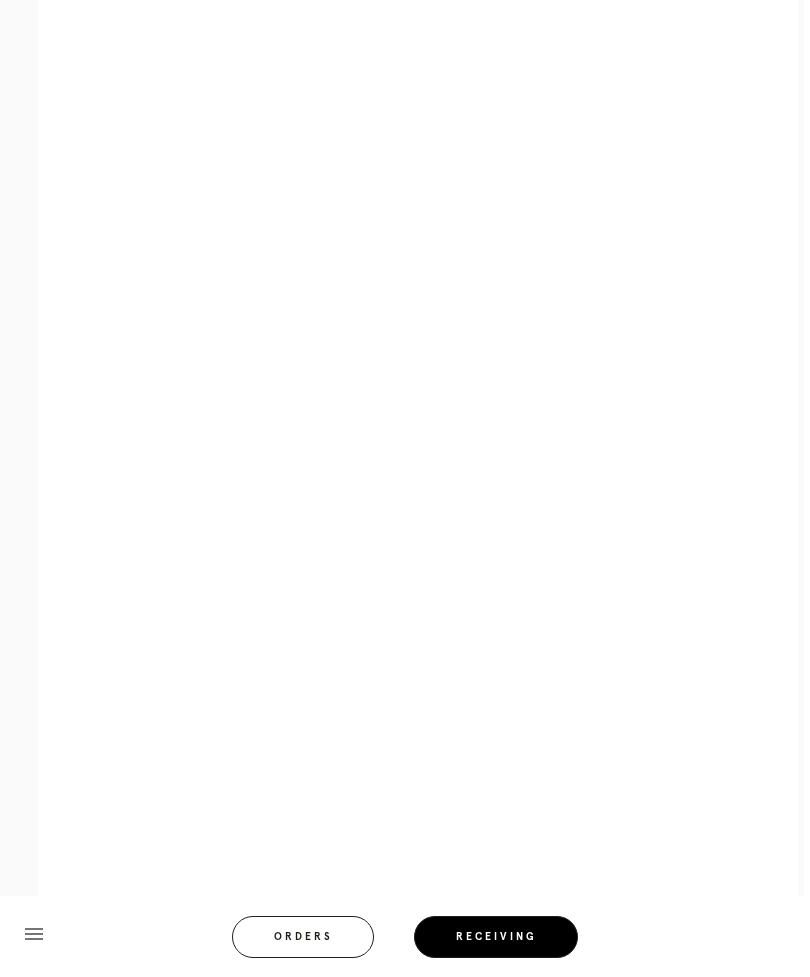 scroll, scrollTop: 1063, scrollLeft: 6, axis: both 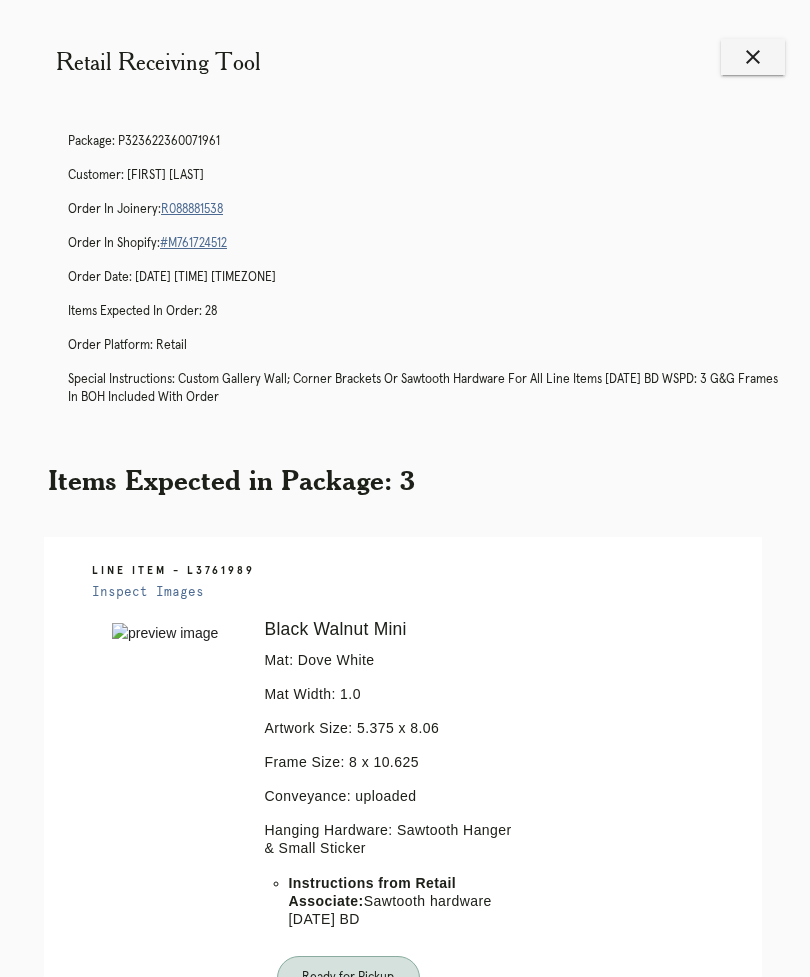 click on "close" at bounding box center (753, 57) 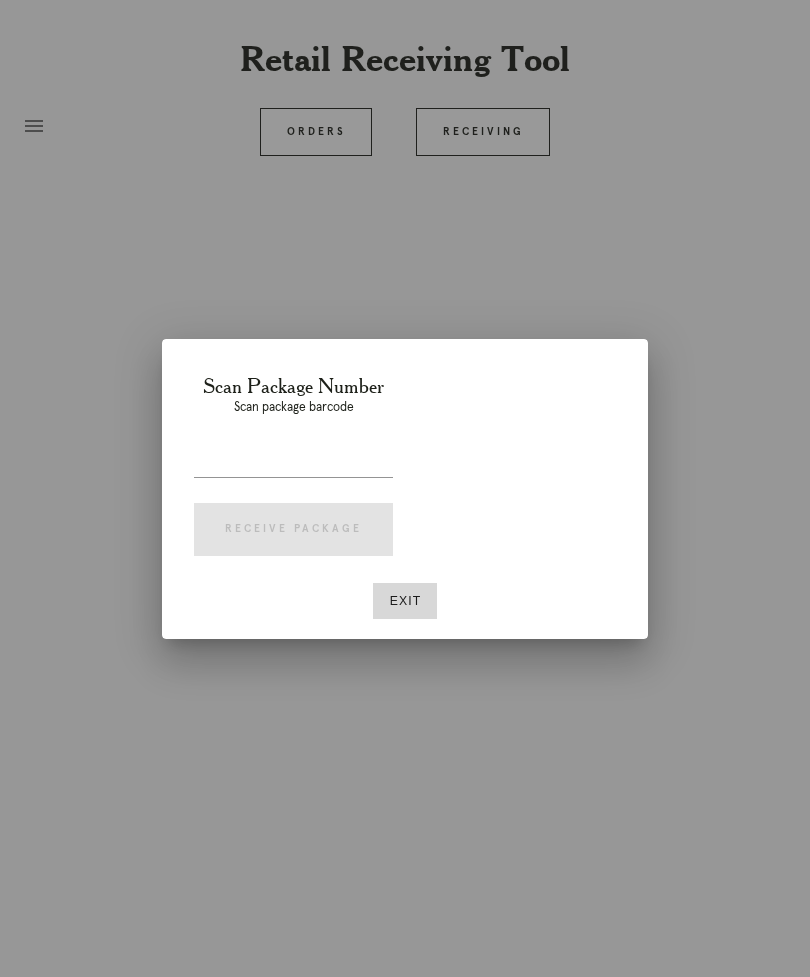 scroll, scrollTop: 0, scrollLeft: 0, axis: both 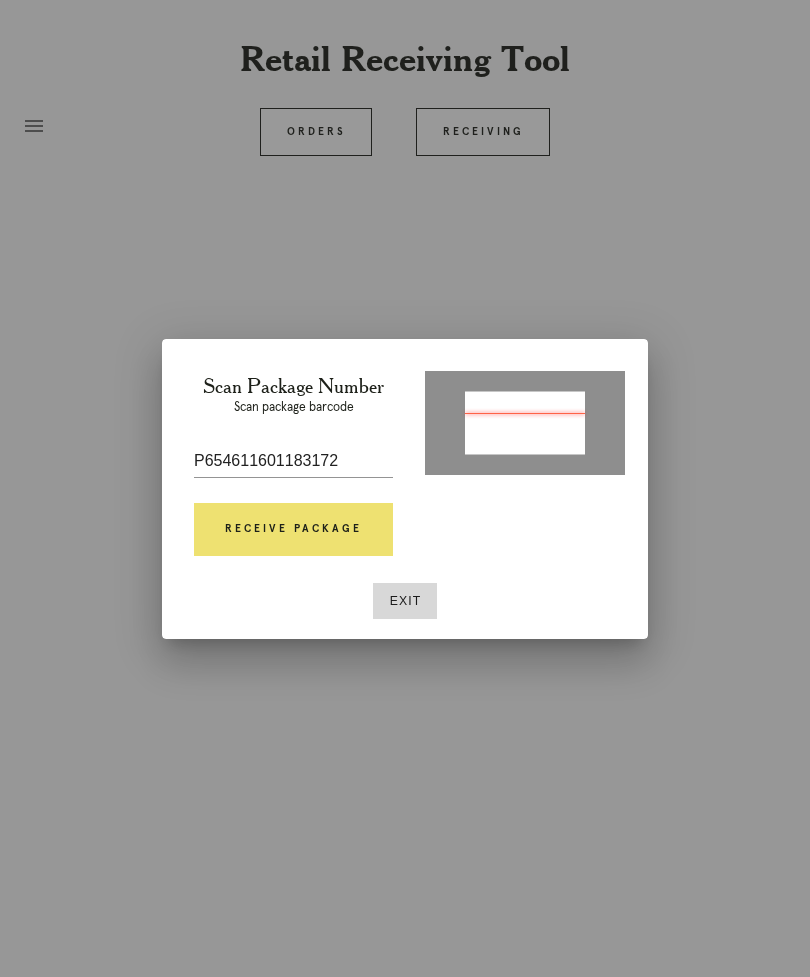 click on "Receive Package" at bounding box center (293, 530) 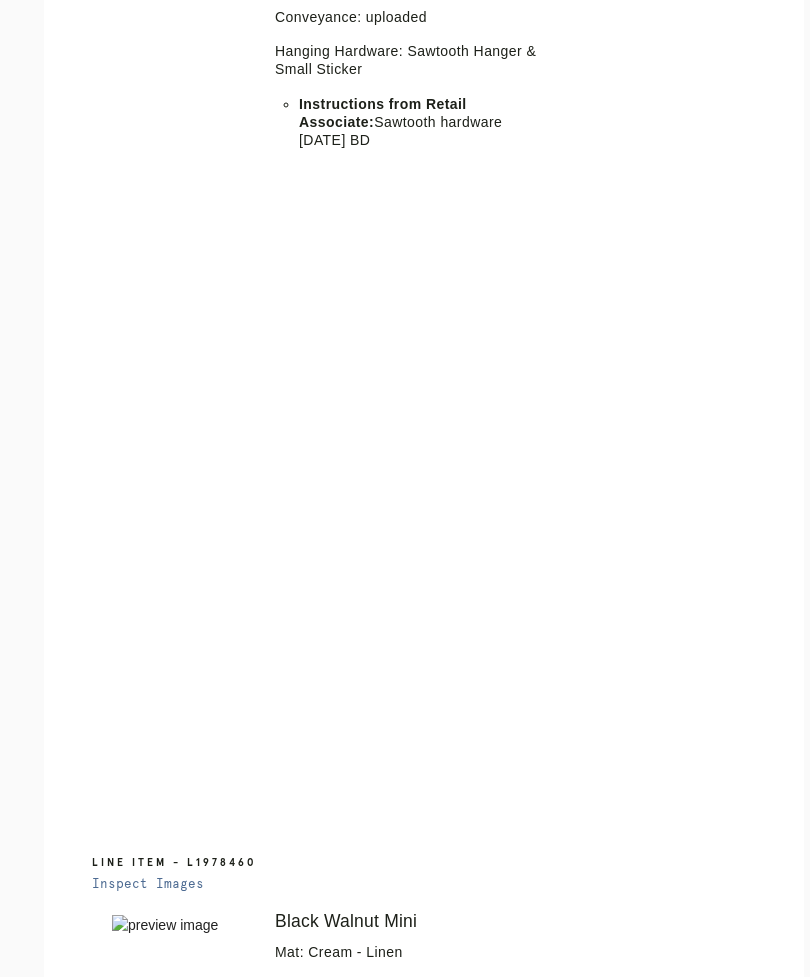 scroll, scrollTop: 1918, scrollLeft: 0, axis: vertical 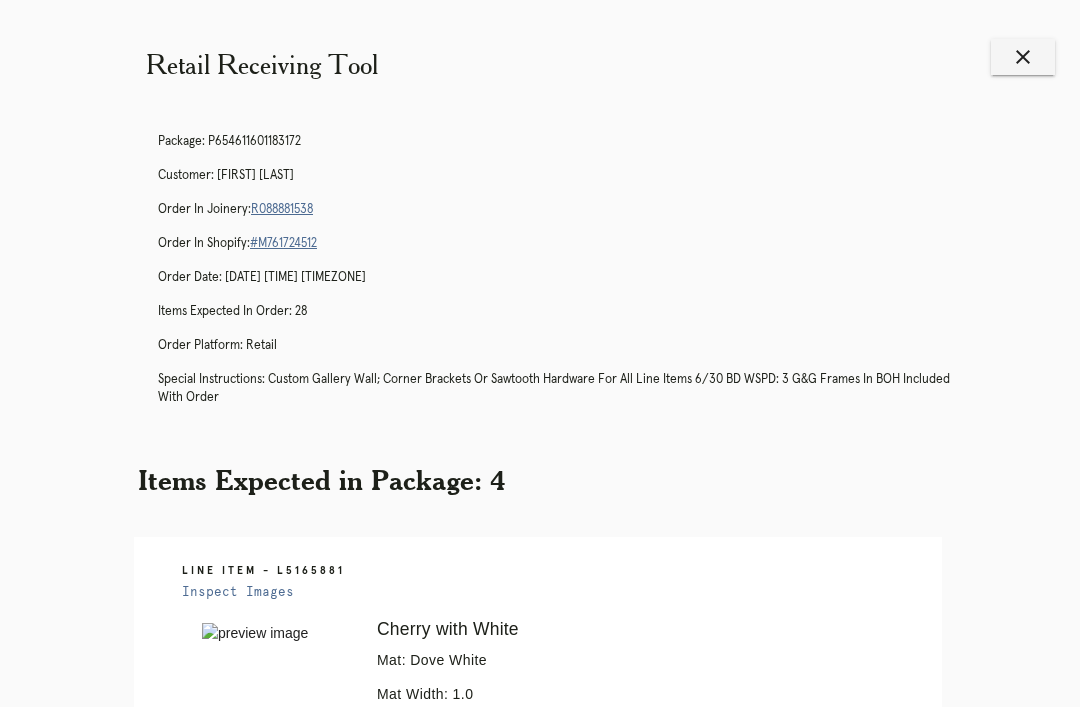 click on "close" at bounding box center [1023, 57] 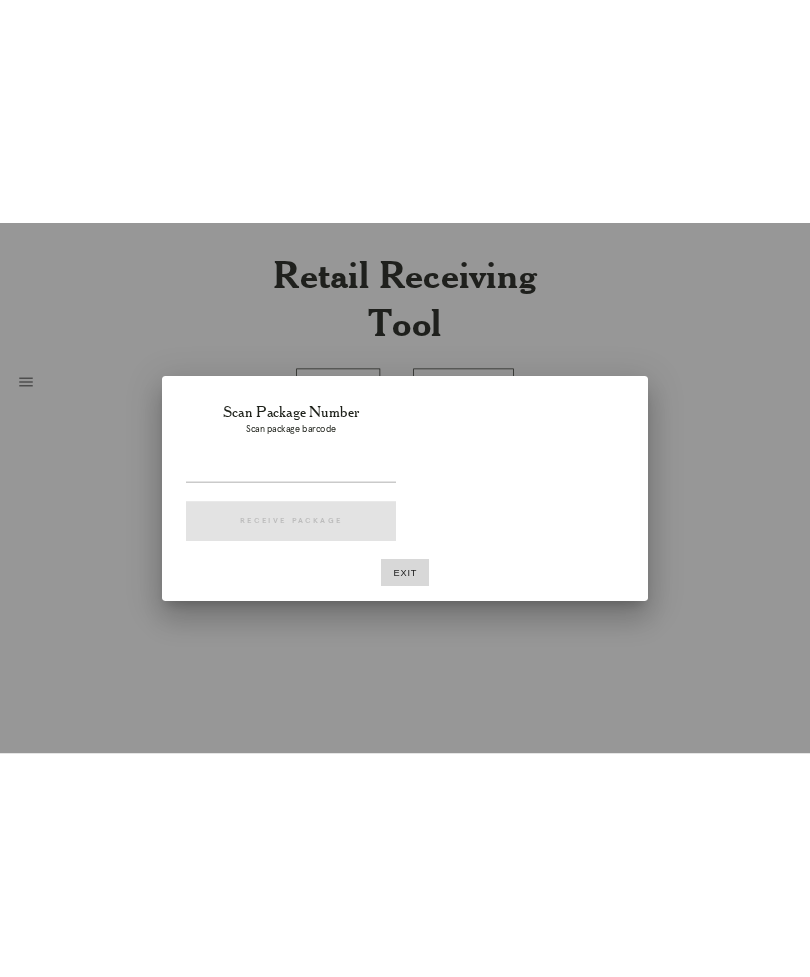 scroll, scrollTop: 0, scrollLeft: 0, axis: both 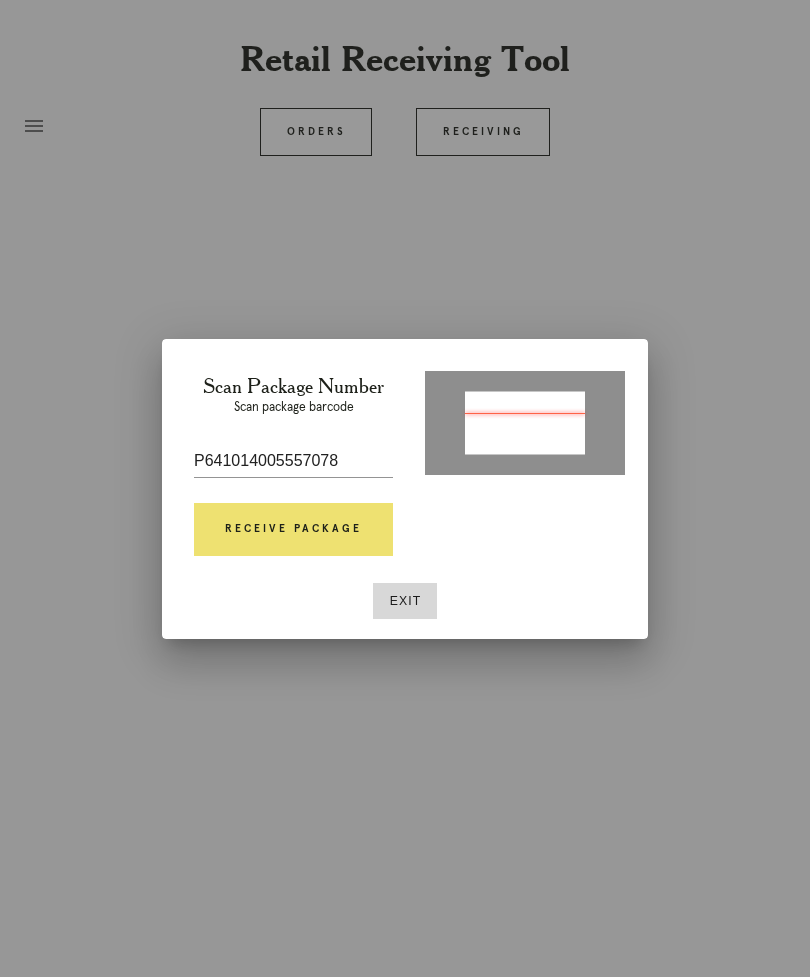 click on "Receive Package" at bounding box center [293, 530] 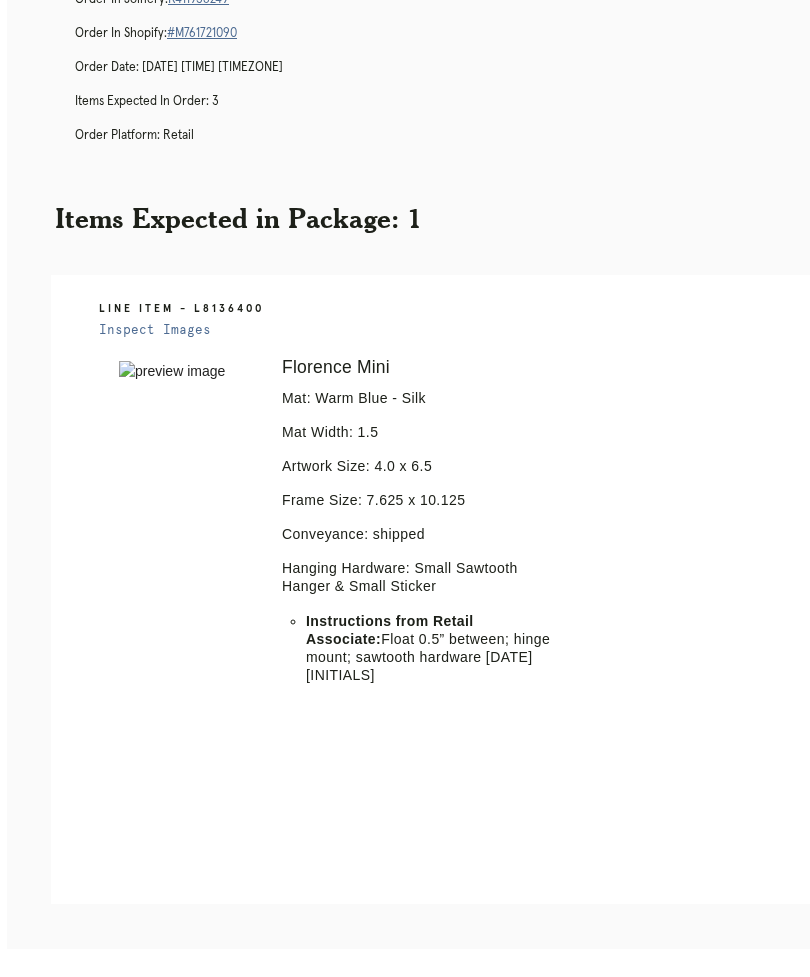 scroll, scrollTop: 0, scrollLeft: 6, axis: horizontal 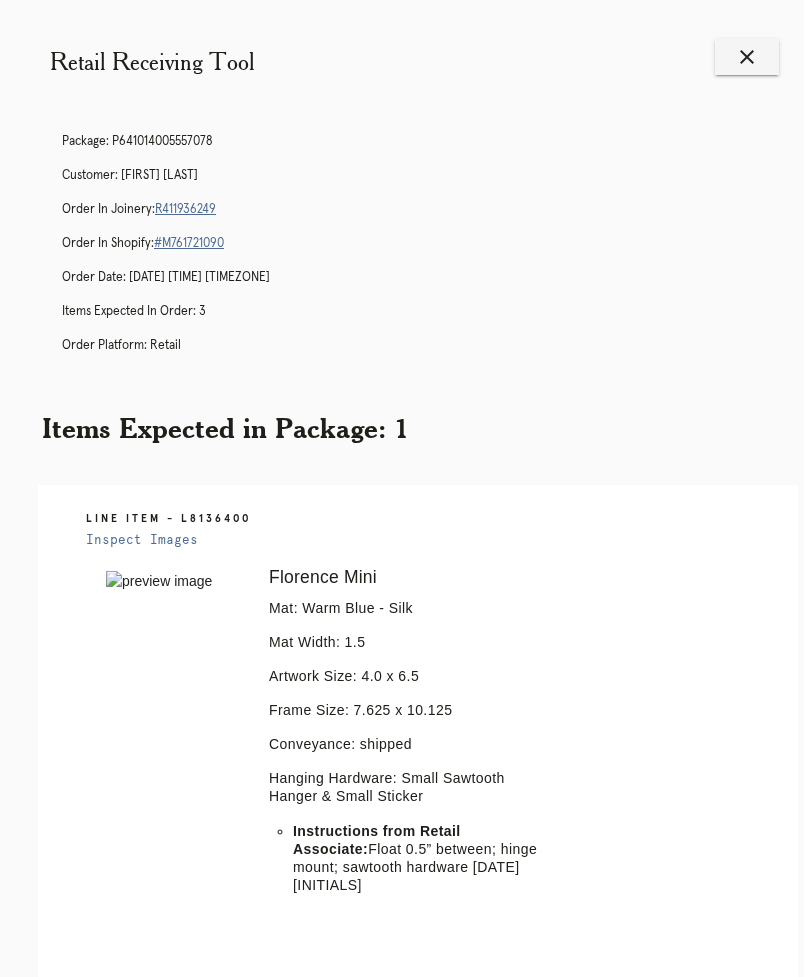 click on "Retail Receiving Tool   close   Package: P641014005557078   Customer: [FIRST] [LAST]
Order in Joinery:
R411936249
Order in Shopify:
#M761721090
Order Date:
[DATE]  [TIME] [TIMEZONE]
Items Expected in Order: 3   Order Platform: retail     Items Expected in Package:  1
Line Item - L8136400
Inspect Images
Error retreiving frame spec #9657473
Florence Mini
Mat: Warm Blue - Silk
Mat Width: 1.5
Artwork Size:
4.0
x
6.5
Frame Size:
7.625
x
10.125
Conveyance: shipped
Hanging Hardware: Small Sawtooth Hanger & Small Sticker
Instructions from Retail Associate:
Float 0.5” between; hinge mount; sawtooth hardware [DATE] [INITIALS]
menu
Orders" at bounding box center (399, 645) 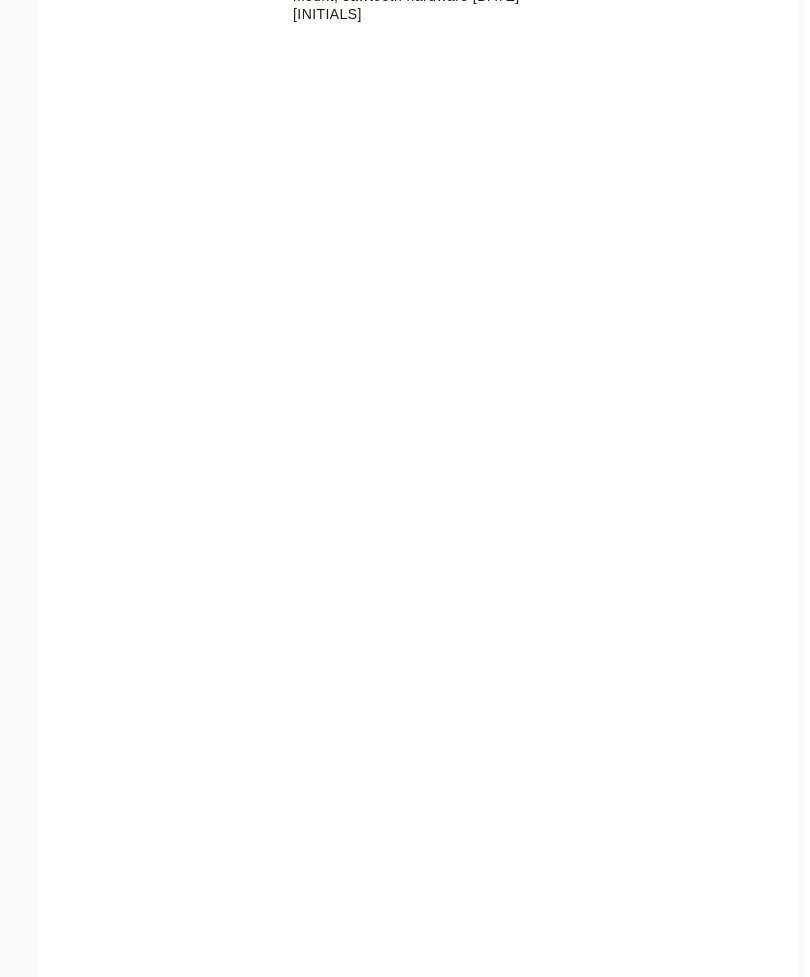 scroll, scrollTop: 658, scrollLeft: 6, axis: both 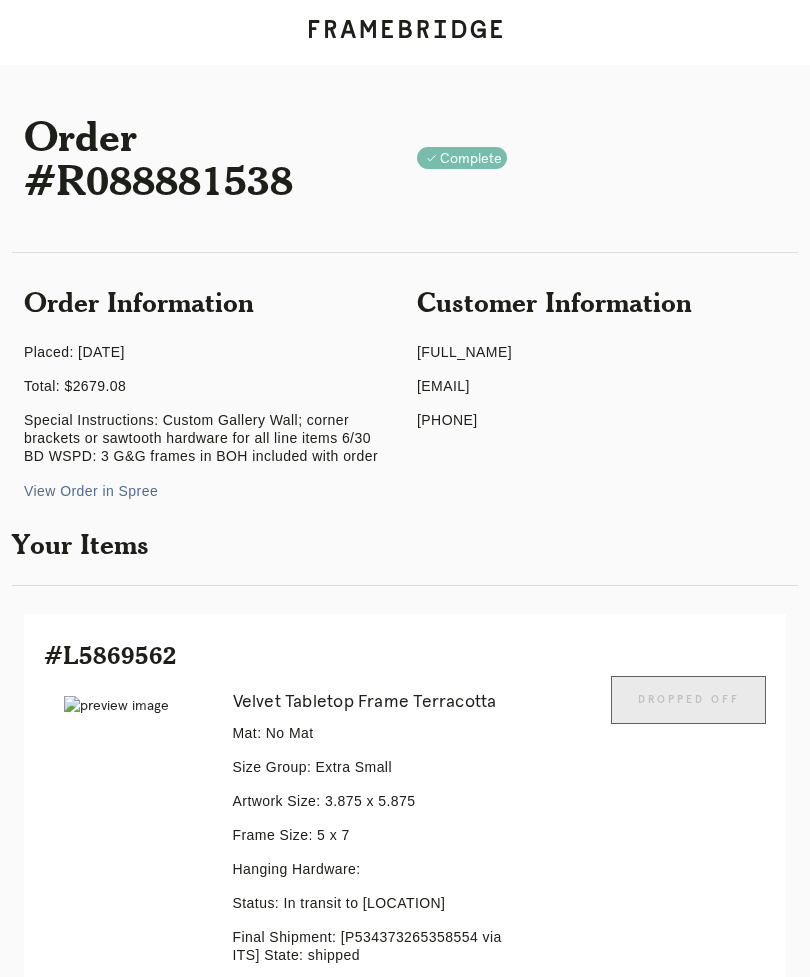 click on "Receiving" at bounding box center (243, 15048) 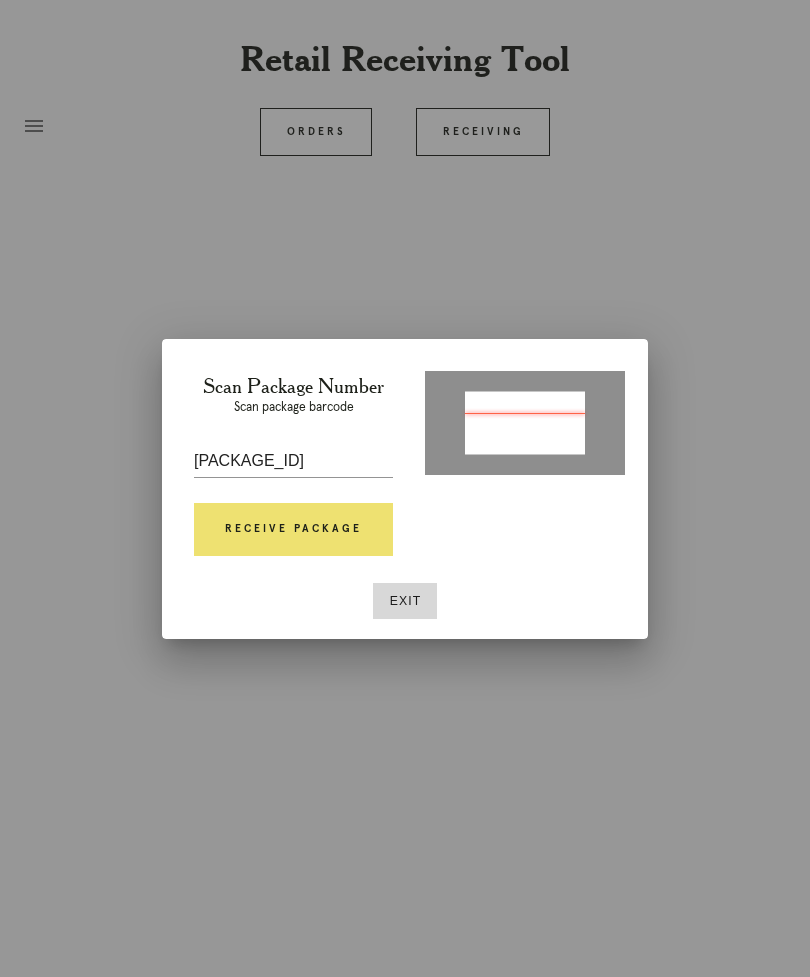 click on "Receive Package" at bounding box center (293, 530) 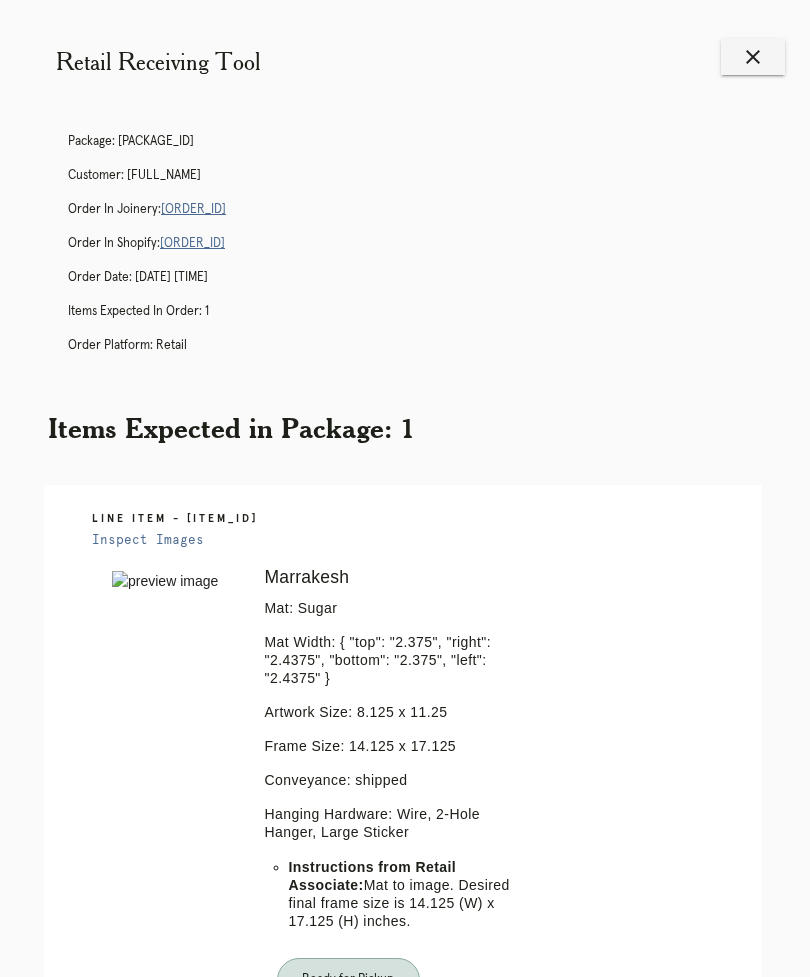 click on "Package: P829448281908675   Customer: Elizabeth Brunette
Order in Joinery:
R331782730
Order in Shopify:
#M761722642
Order Date:
06/27/2025  4:21 PM EDT
Items Expected in Order: 1   Order Platform: retail" at bounding box center [425, 252] 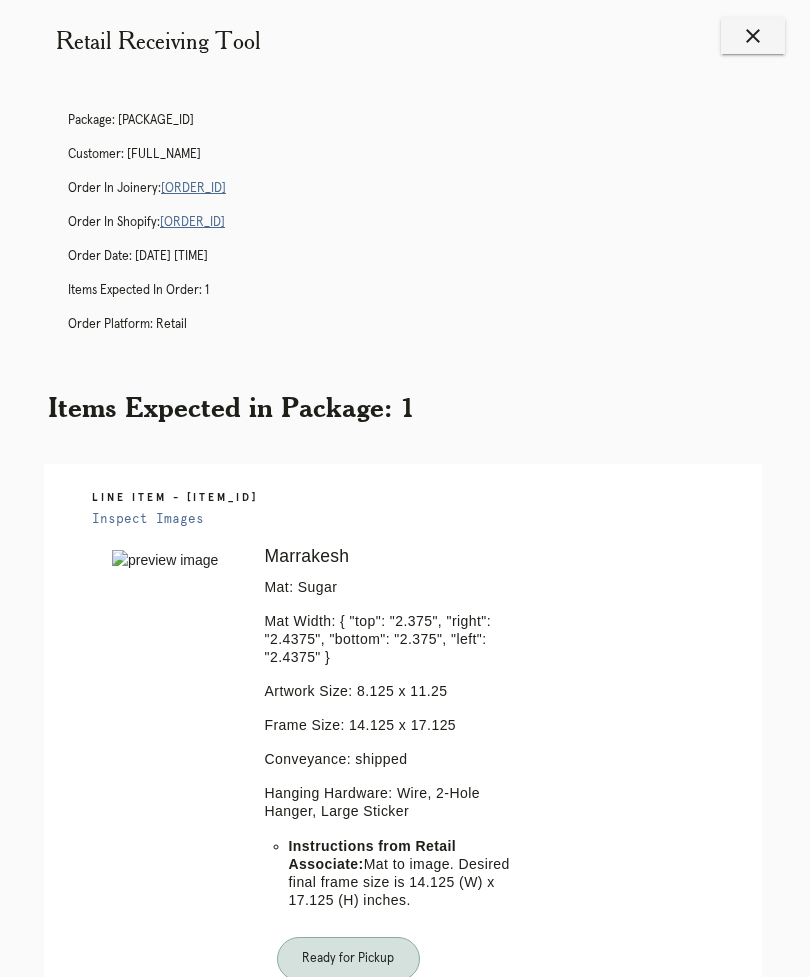 scroll, scrollTop: 0, scrollLeft: 0, axis: both 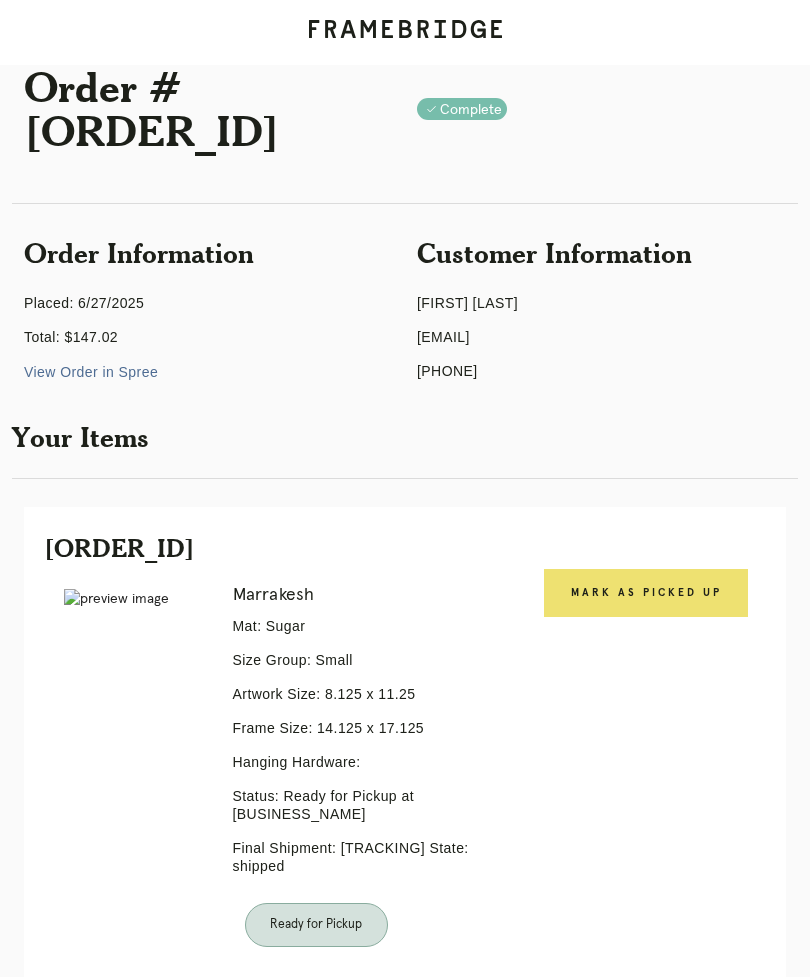 click on "Mark as Picked Up" at bounding box center [646, 593] 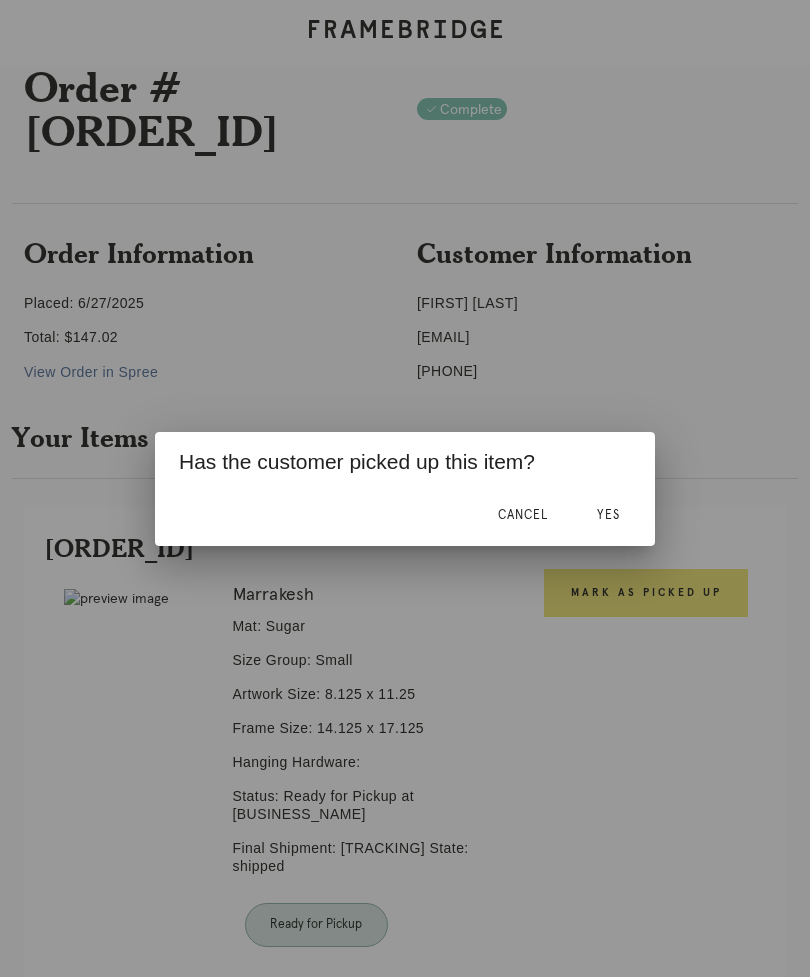 click on "Yes" at bounding box center [608, 516] 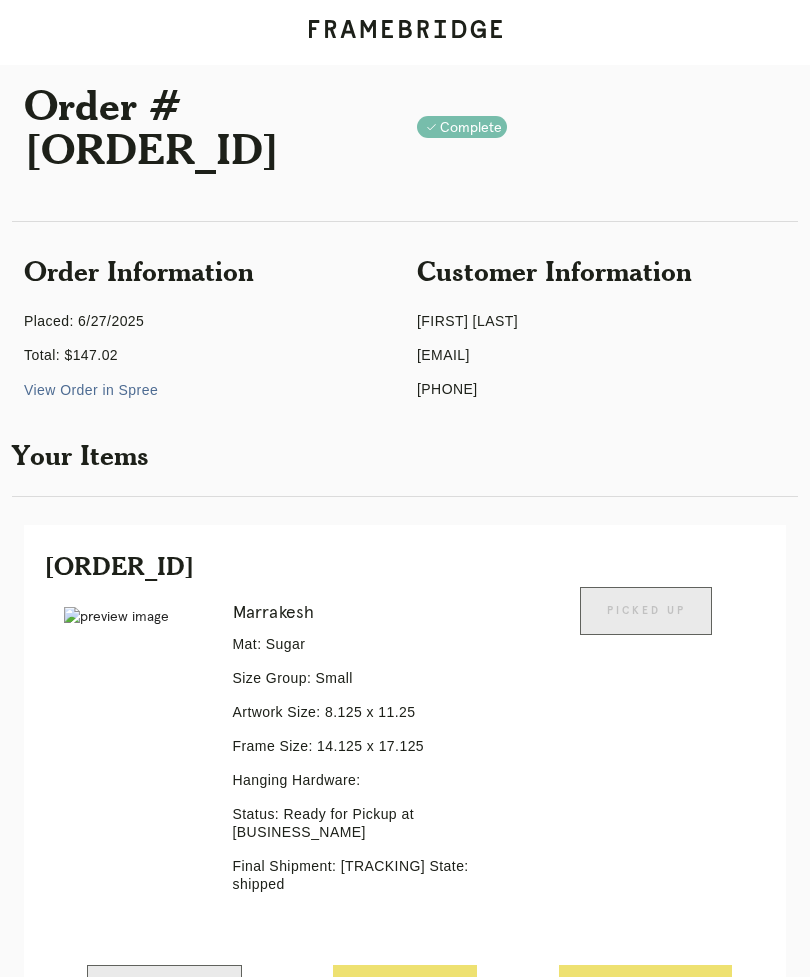 scroll, scrollTop: 0, scrollLeft: 0, axis: both 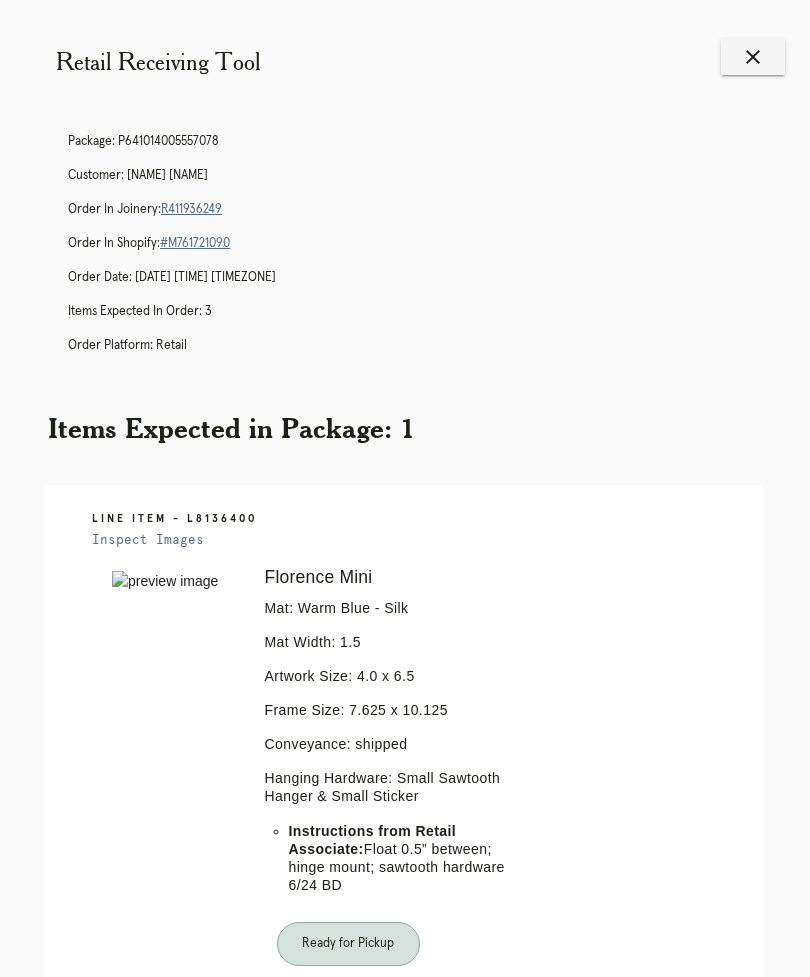 click on "R411936249" at bounding box center [191, 209] 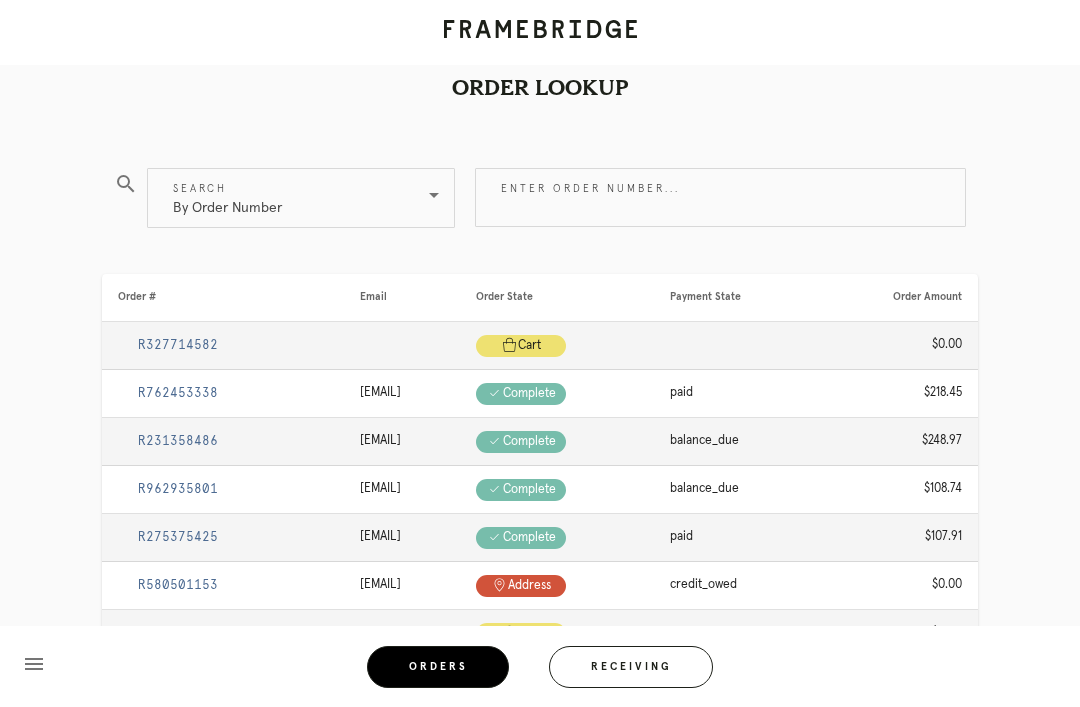 scroll, scrollTop: 0, scrollLeft: 0, axis: both 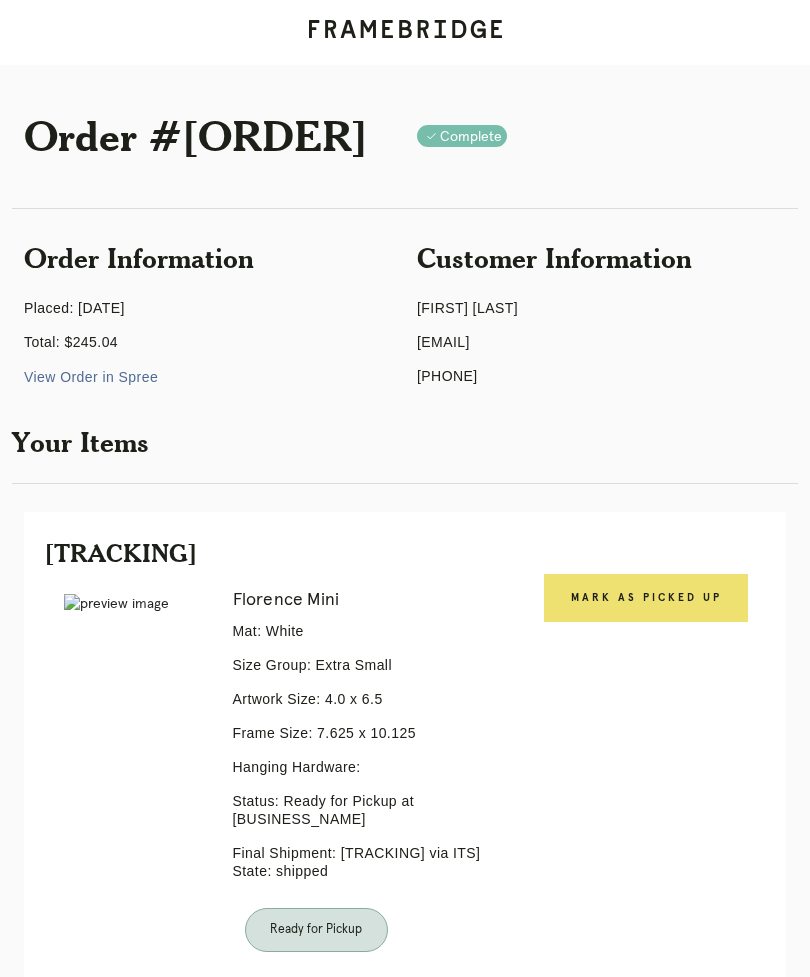 click on "Mark as Picked Up" at bounding box center (646, 598) 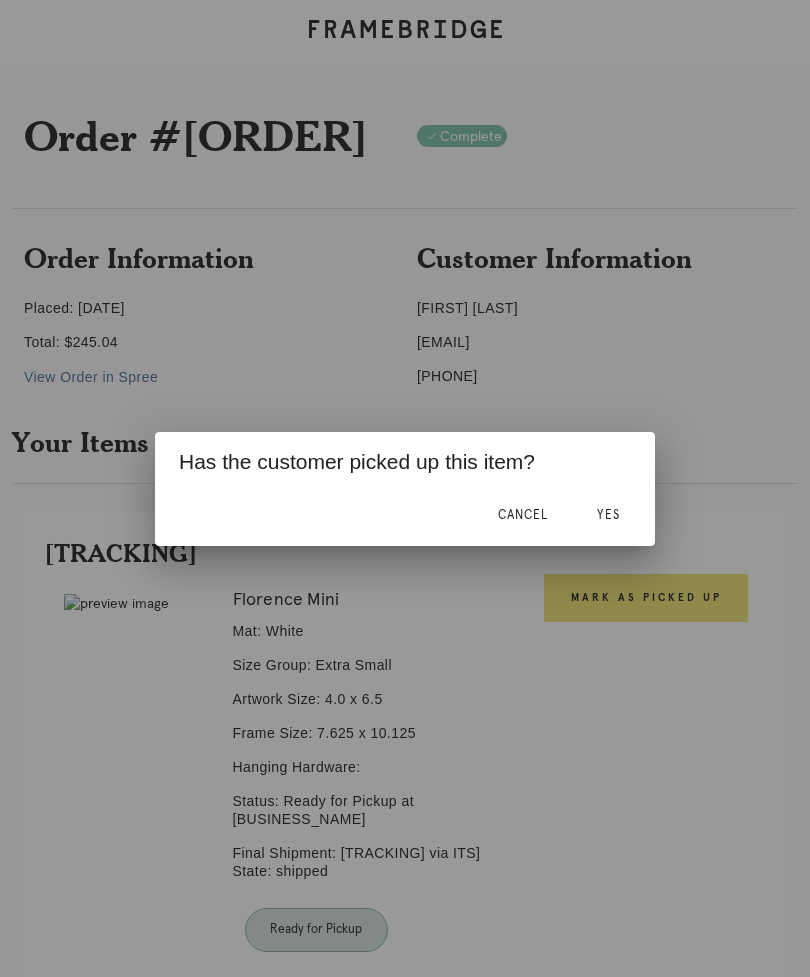 click on "Yes" at bounding box center (523, 515) 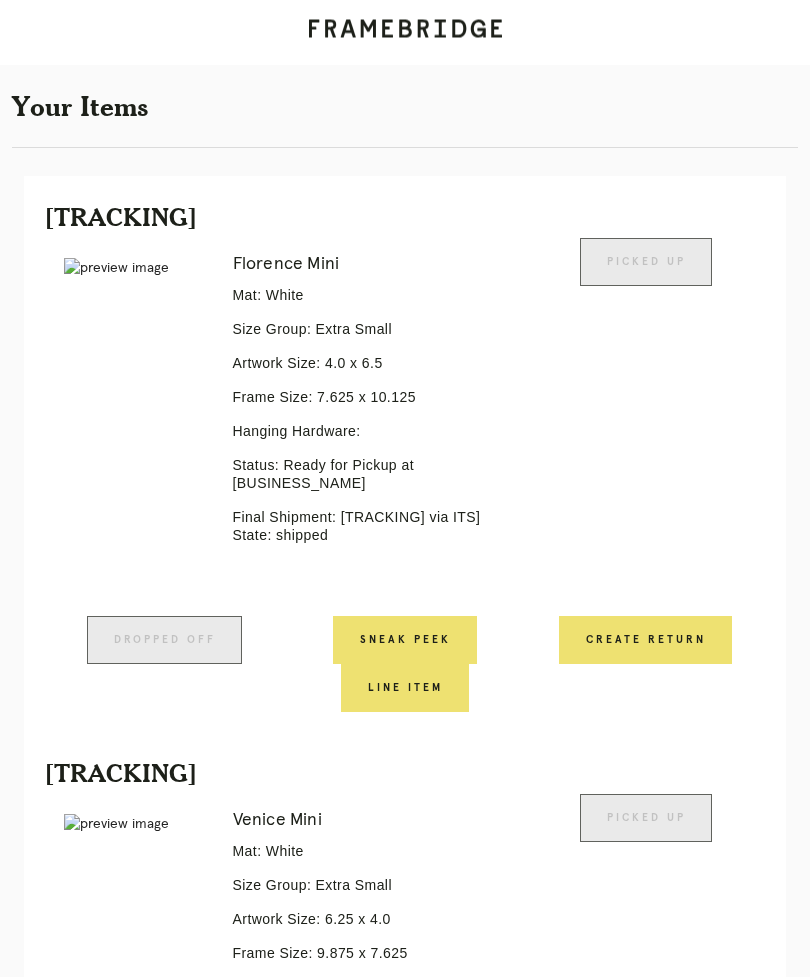 scroll, scrollTop: 0, scrollLeft: 0, axis: both 